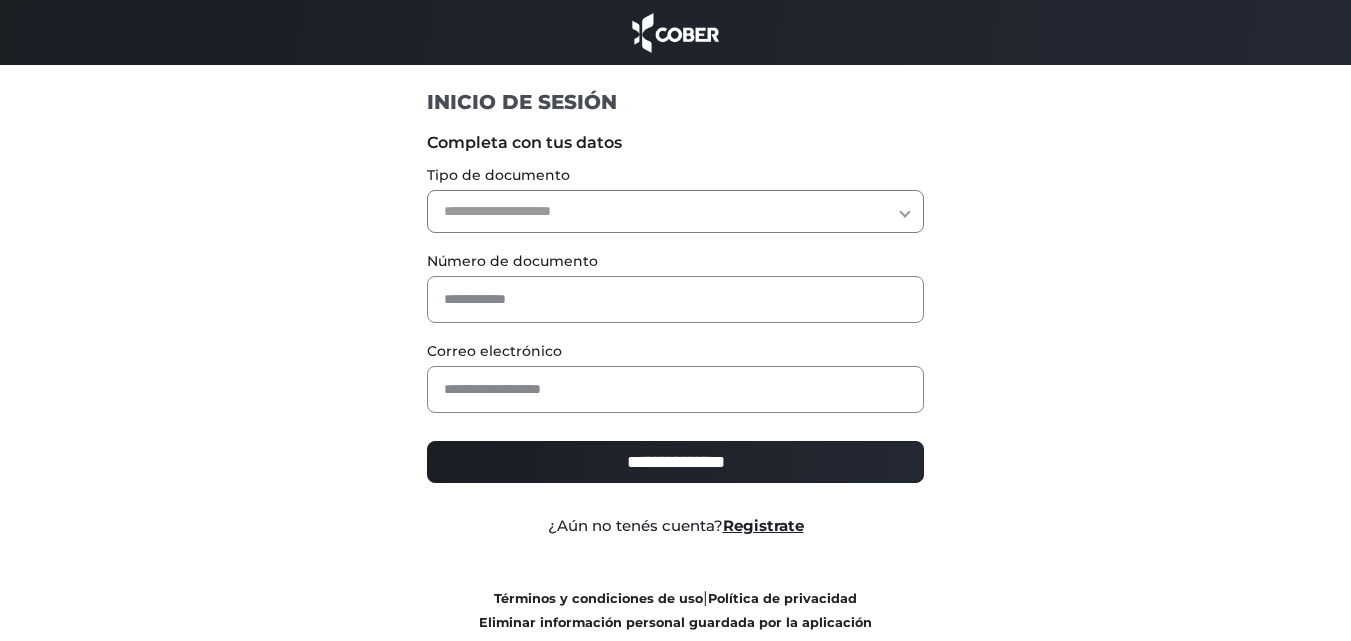scroll, scrollTop: 0, scrollLeft: 0, axis: both 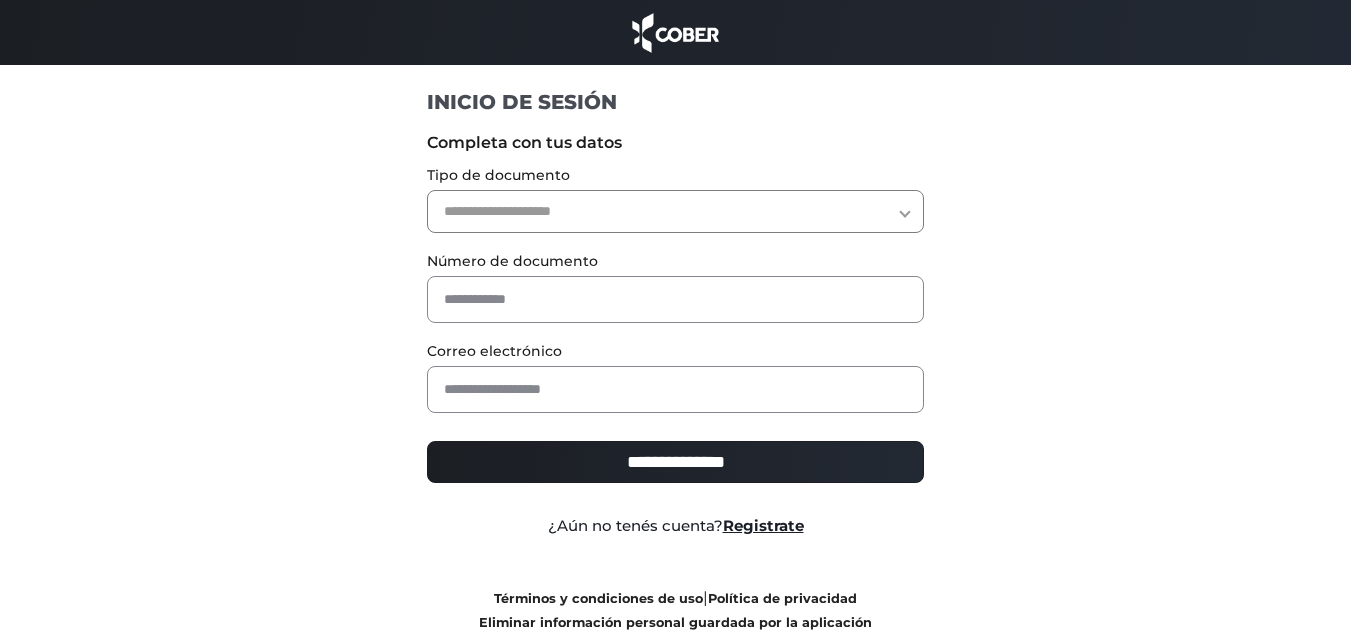 click on "**********" at bounding box center [675, 211] 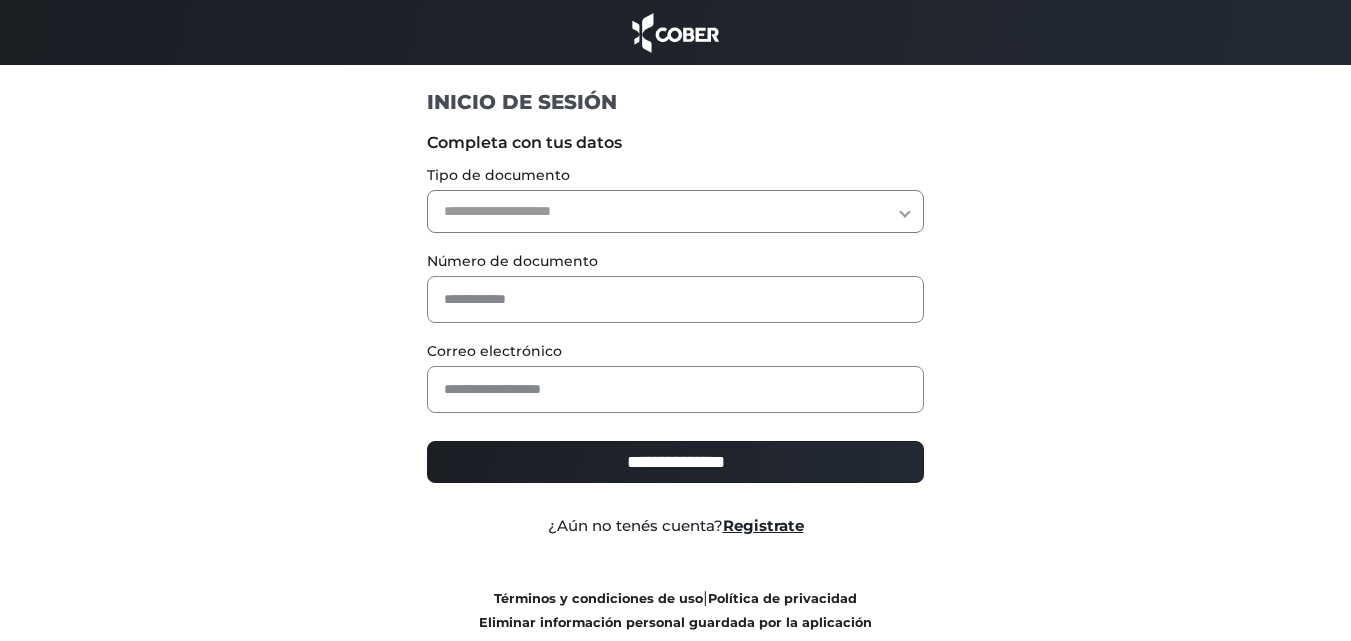 select on "***" 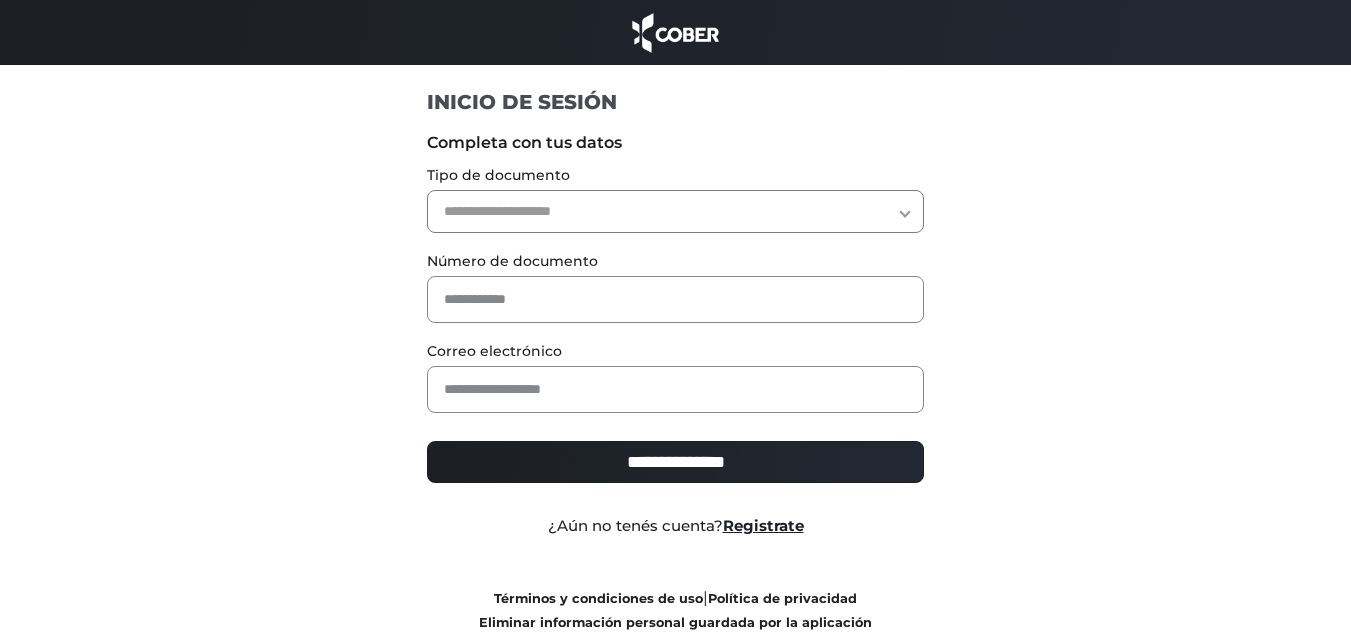 click on "**********" at bounding box center (675, 211) 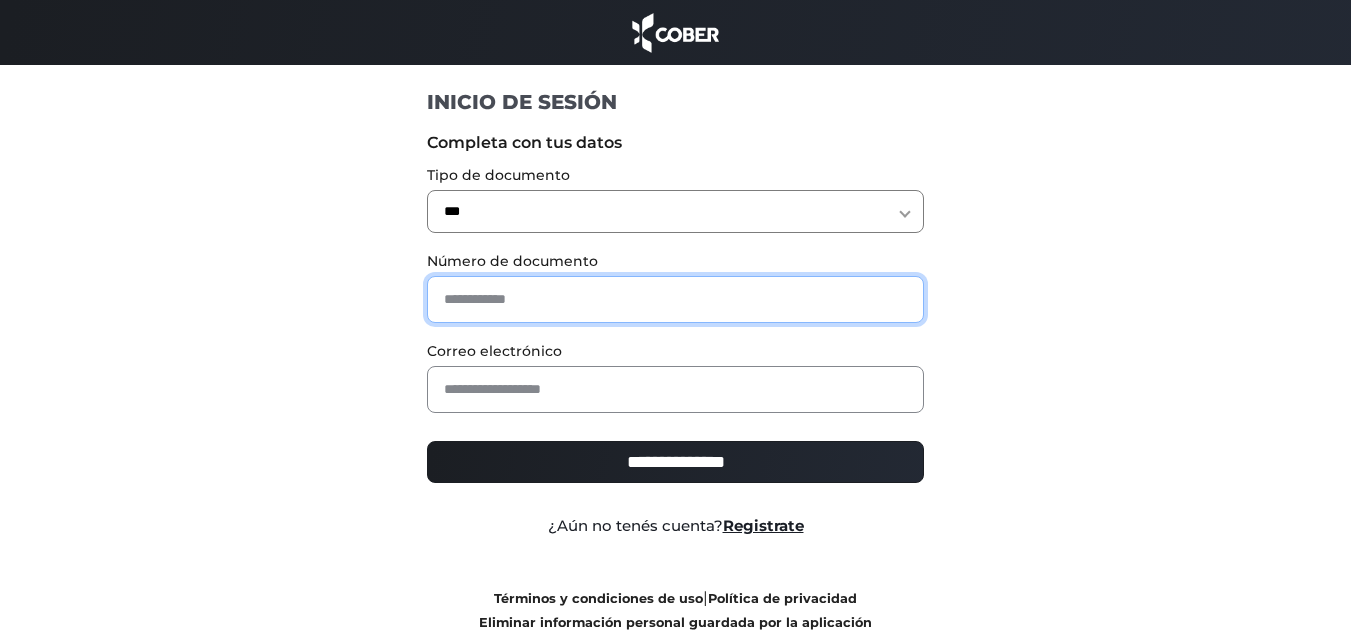 click at bounding box center (675, 299) 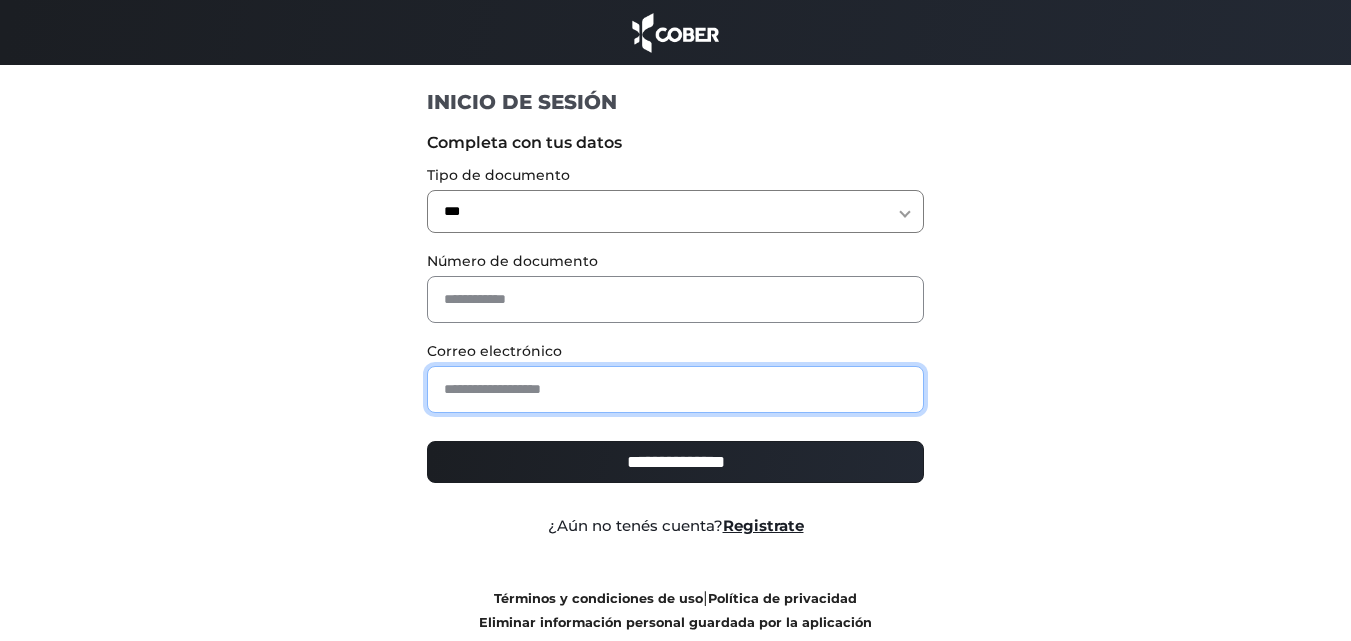 click at bounding box center [675, 389] 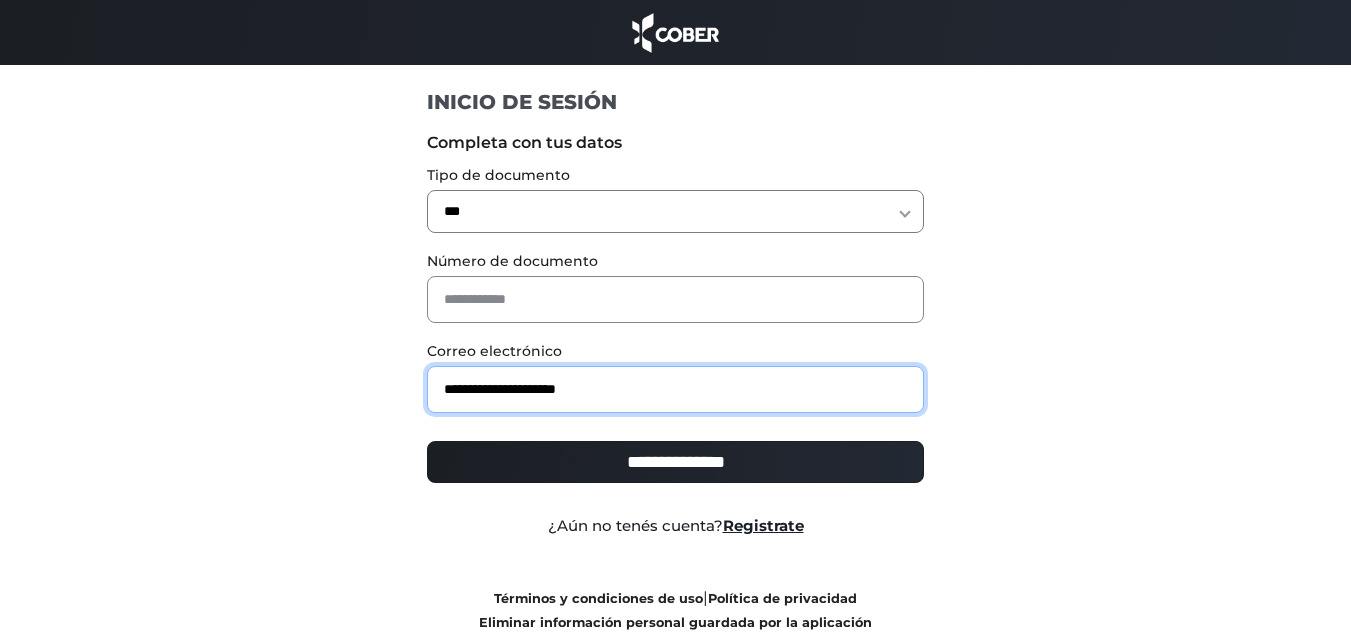 type on "**********" 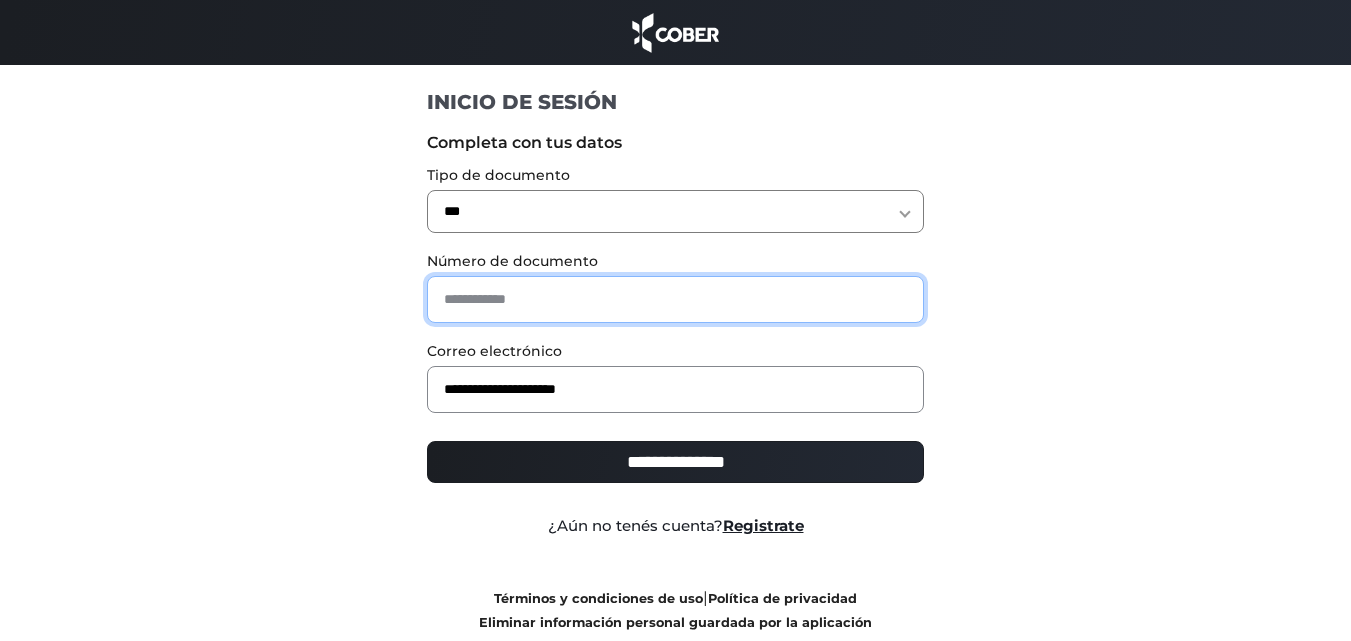 click at bounding box center [675, 299] 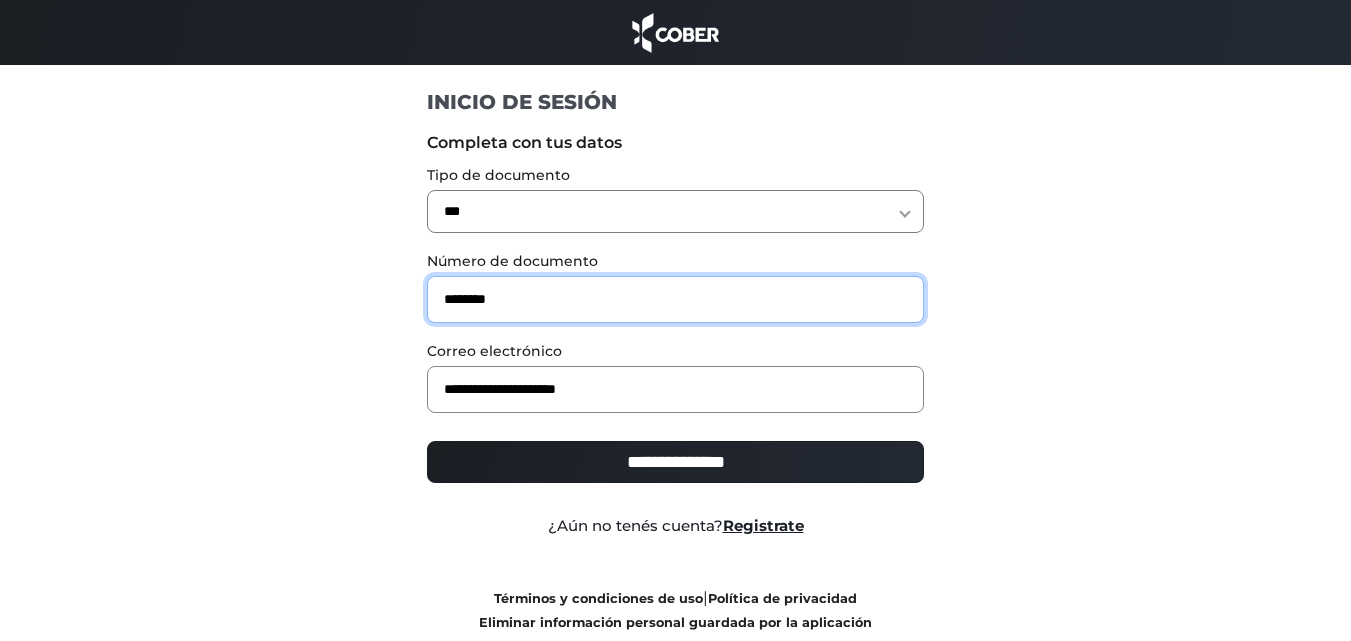type on "********" 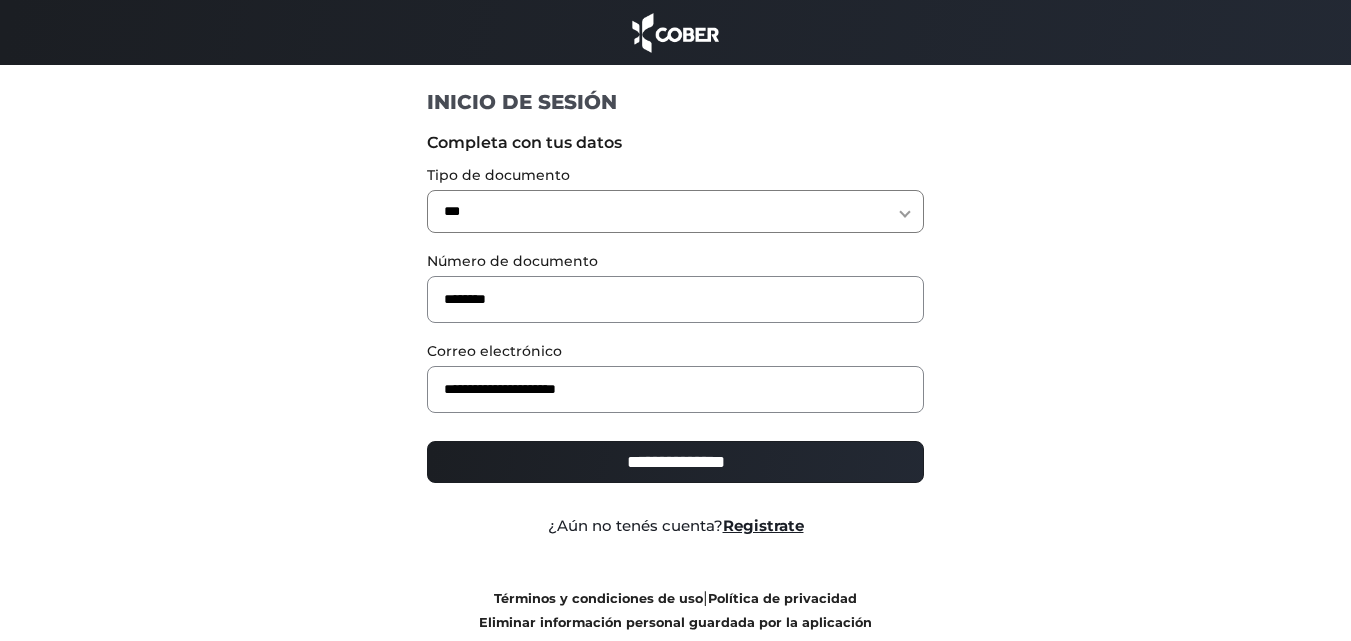 click on "**********" at bounding box center (675, 462) 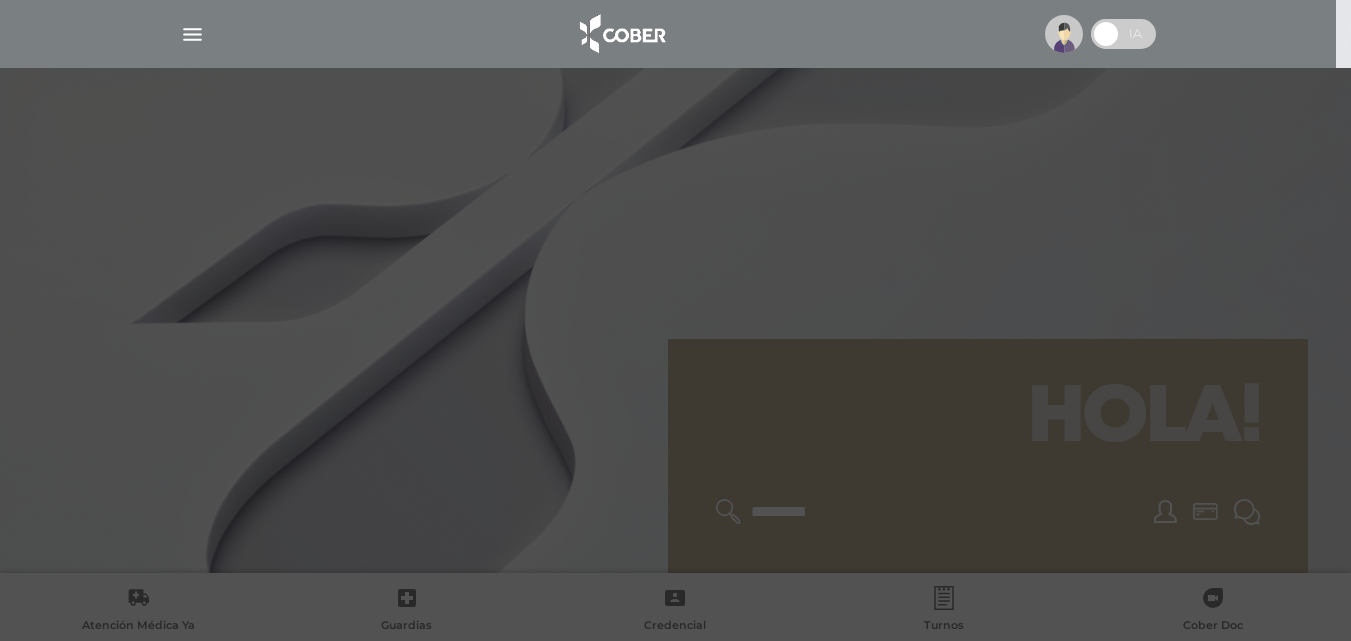 scroll, scrollTop: 0, scrollLeft: 0, axis: both 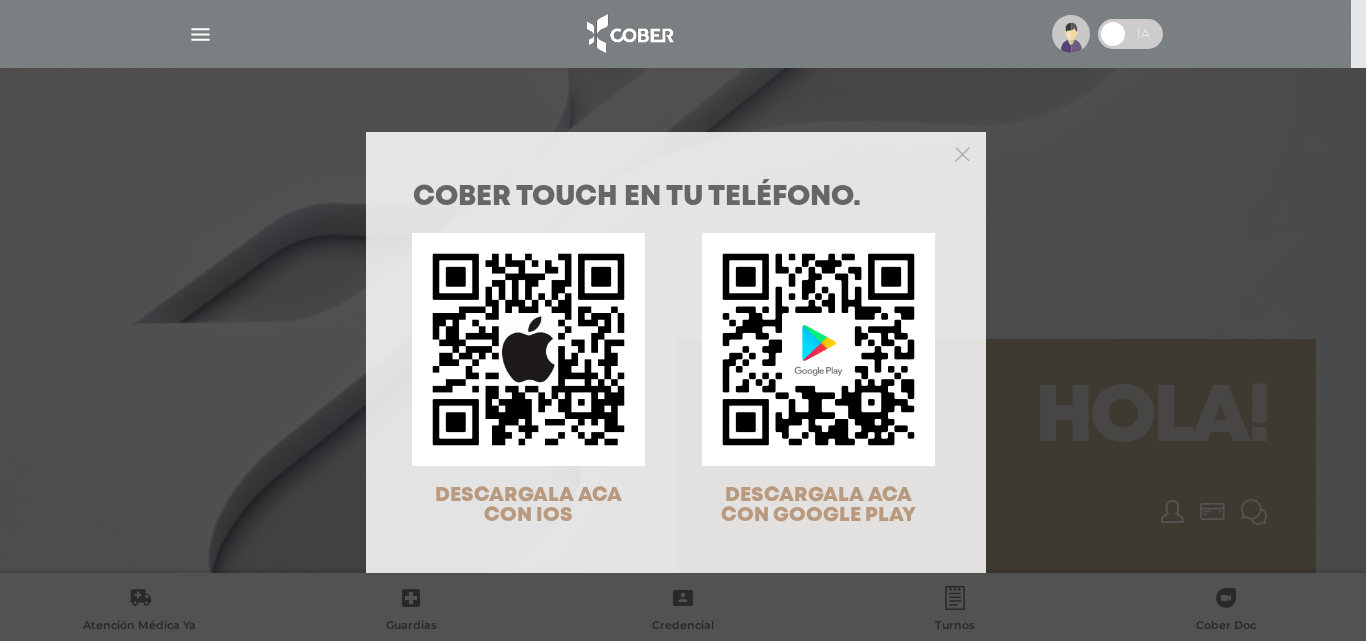 drag, startPoint x: 943, startPoint y: 157, endPoint x: 957, endPoint y: 159, distance: 14.142136 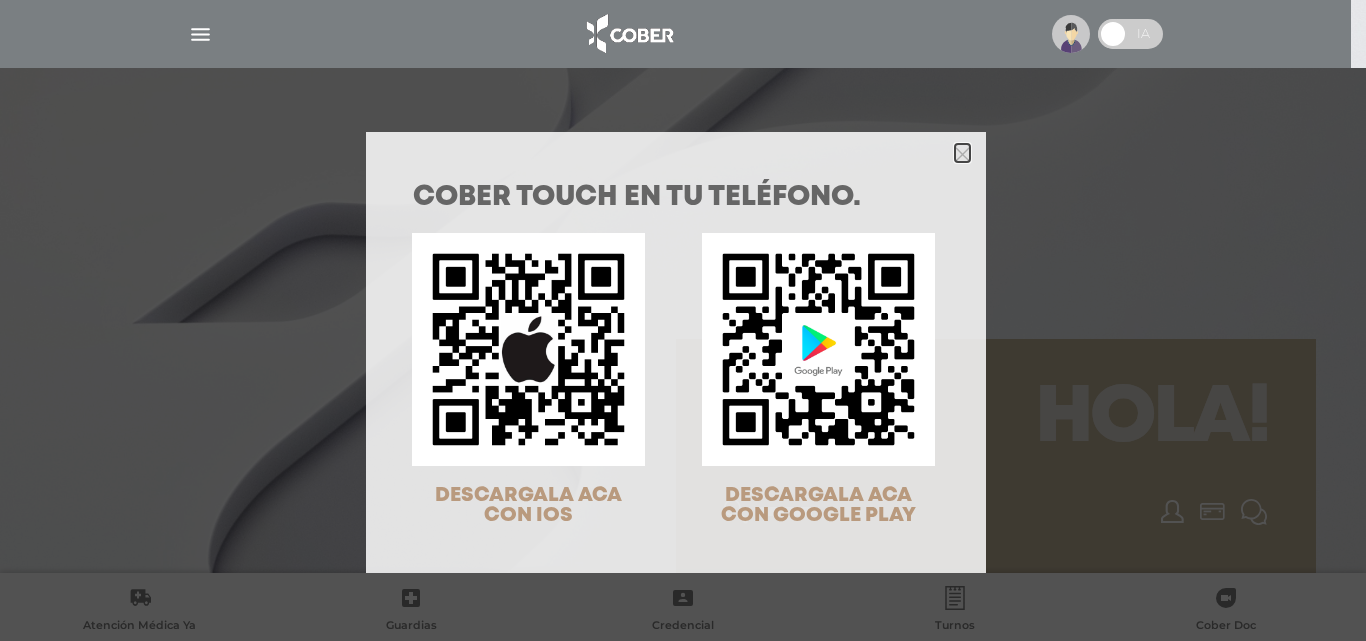 click 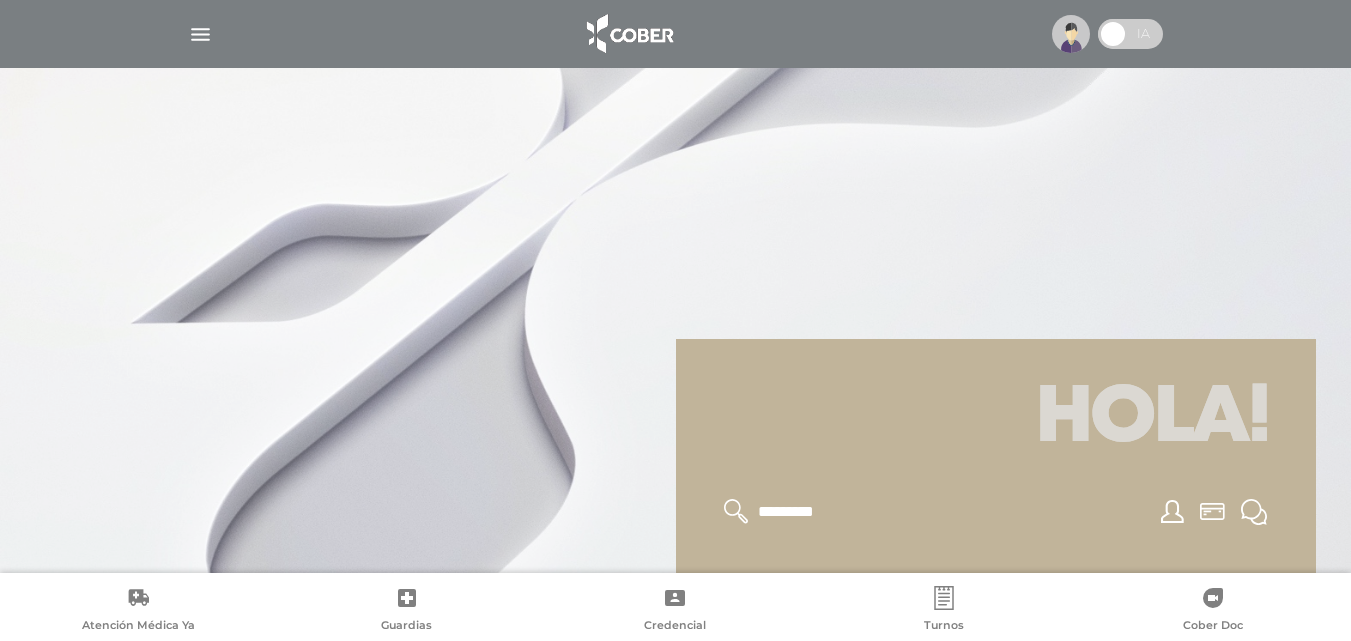 click at bounding box center (200, 34) 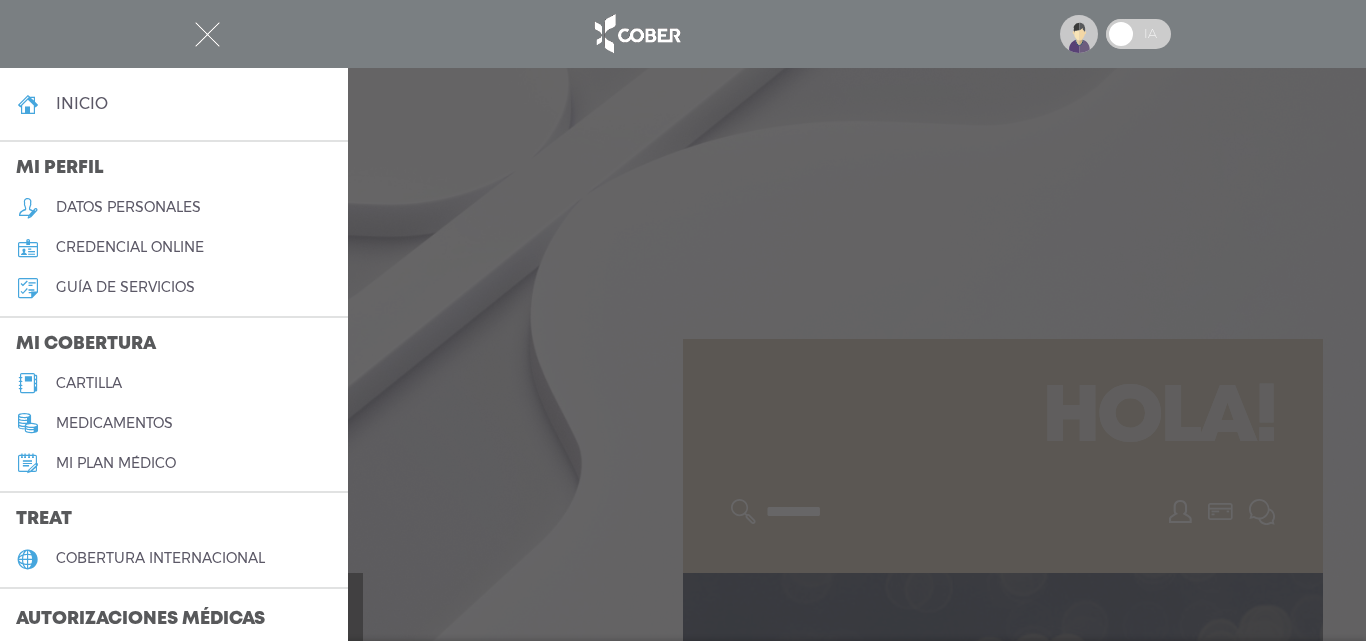 click on "cartilla" at bounding box center (89, 383) 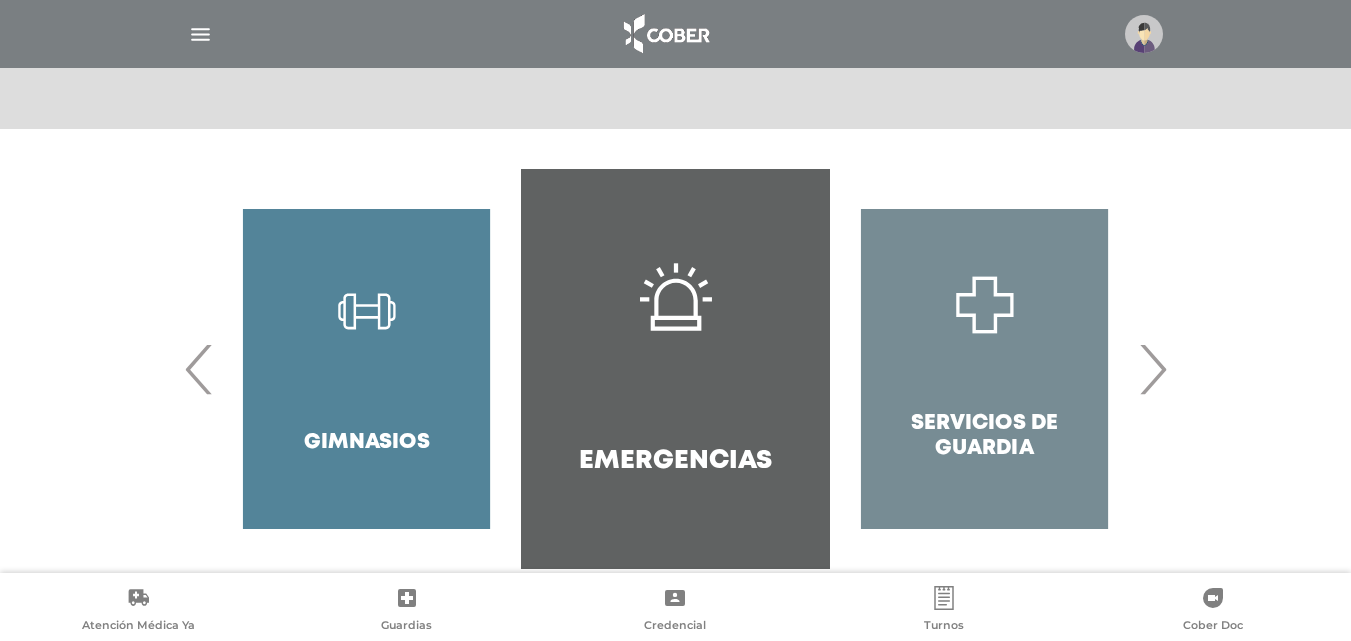 scroll, scrollTop: 386, scrollLeft: 0, axis: vertical 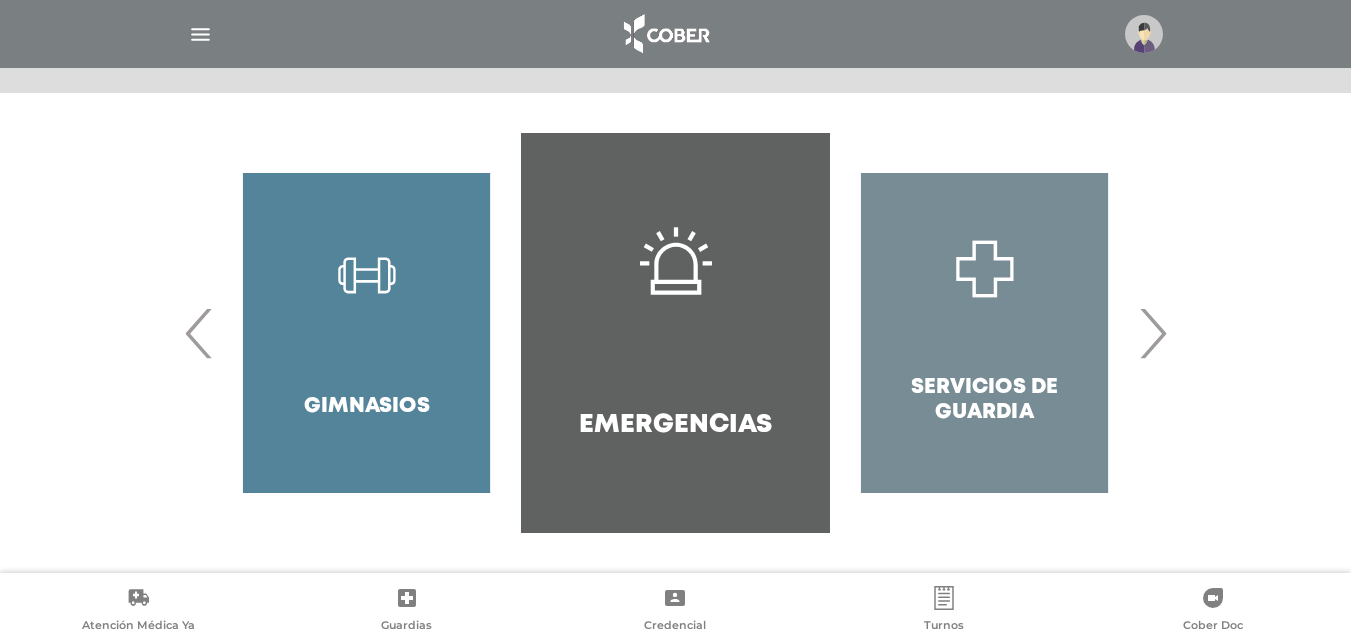click on "›" at bounding box center [1152, 333] 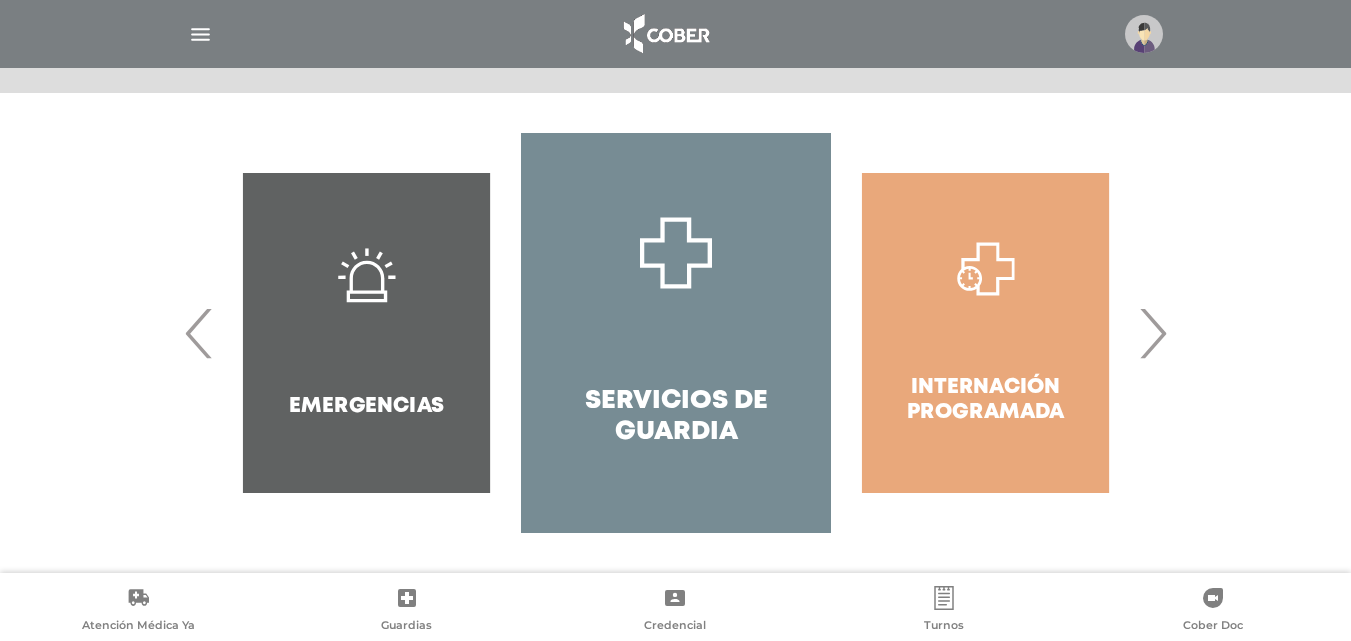 click on "›" at bounding box center [1152, 333] 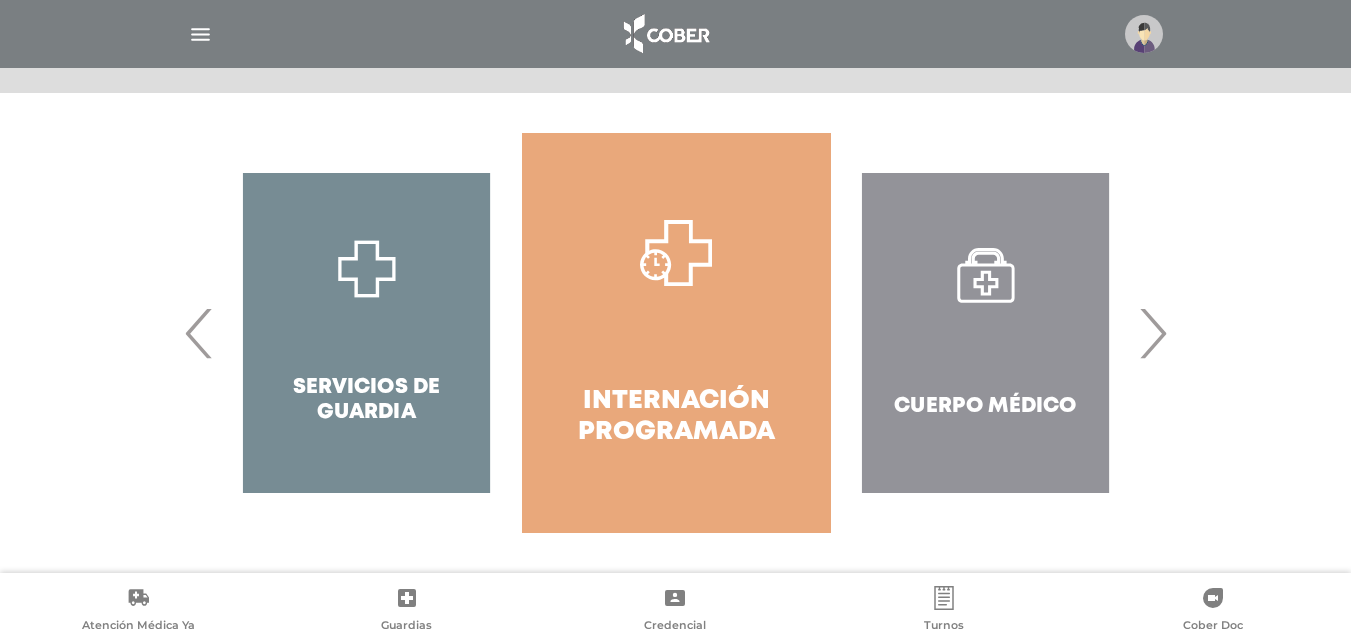 click on "›" at bounding box center [1152, 333] 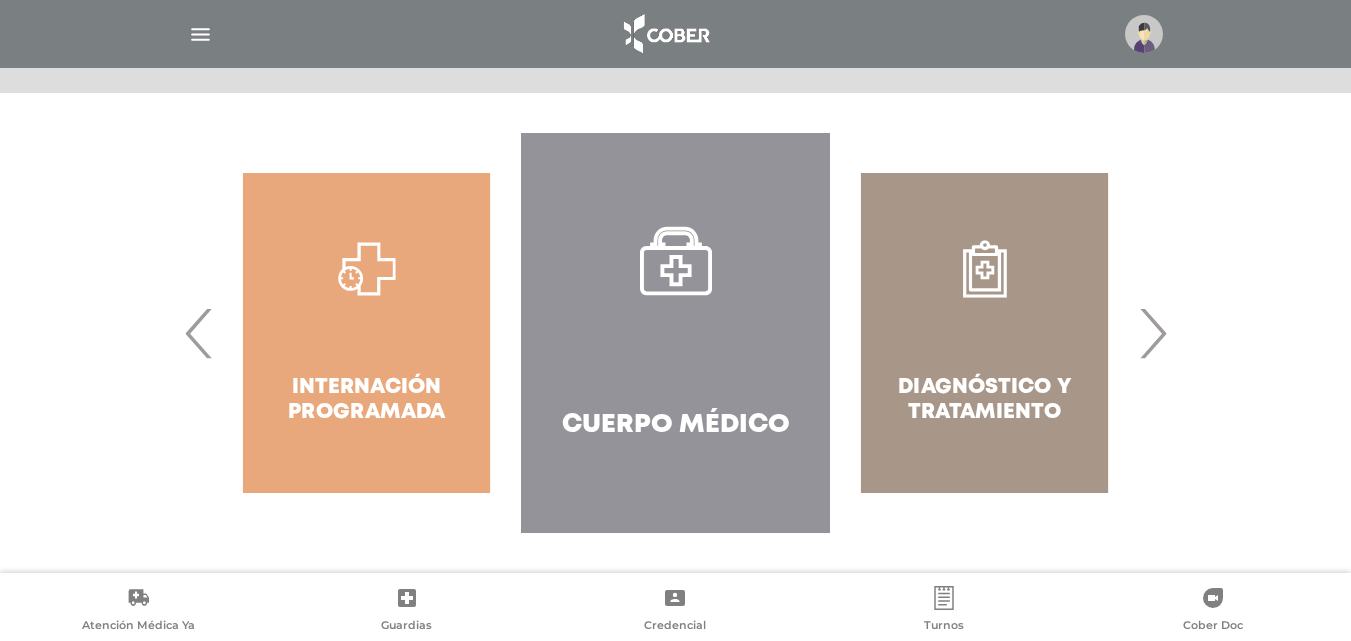 click on "›" at bounding box center [1152, 333] 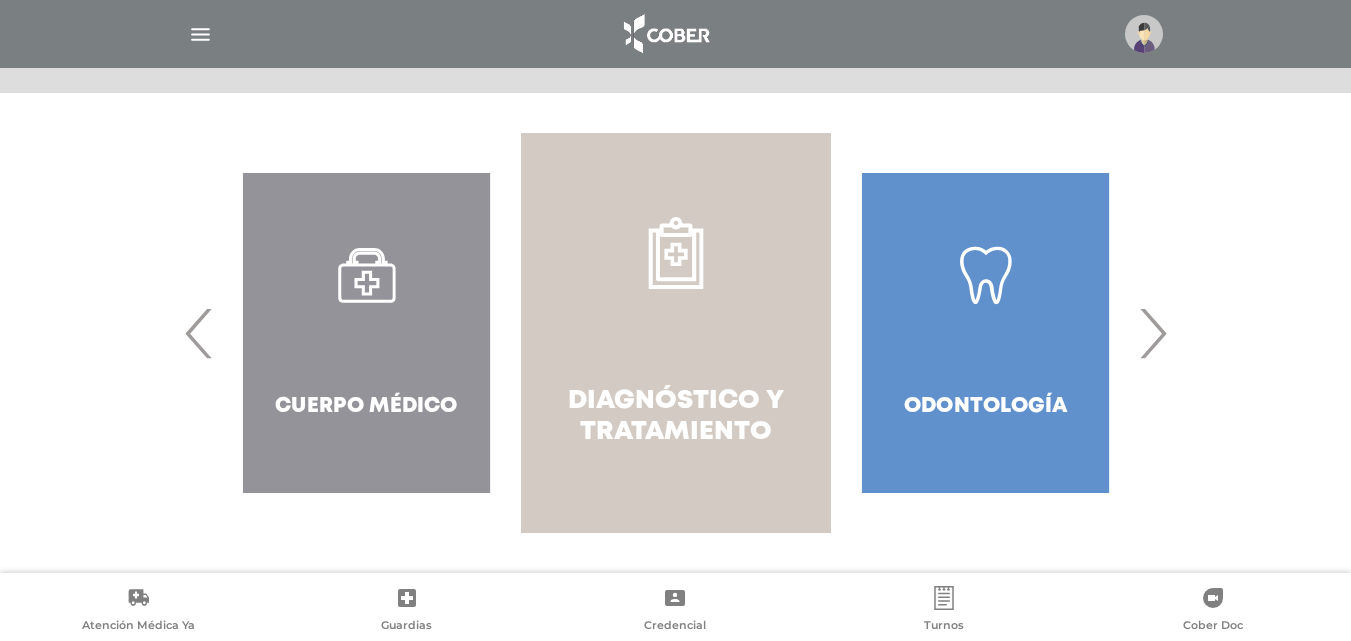 click on "Diagnóstico y Tratamiento" at bounding box center (675, 417) 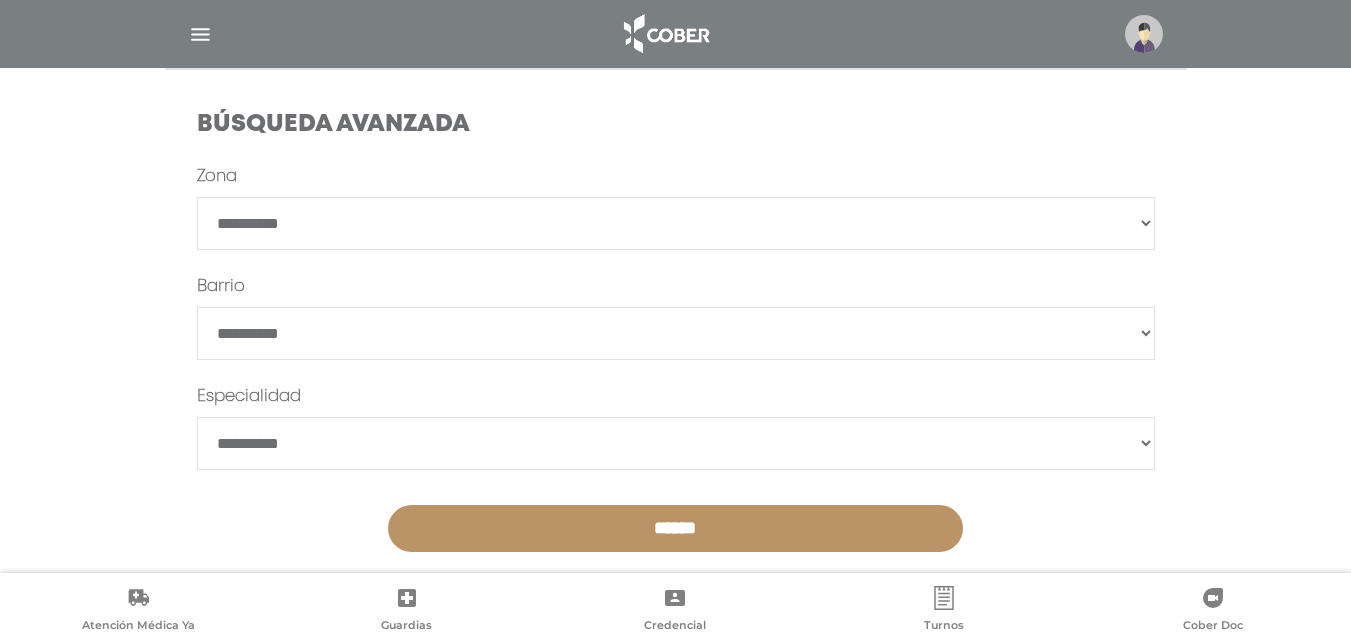 scroll, scrollTop: 600, scrollLeft: 0, axis: vertical 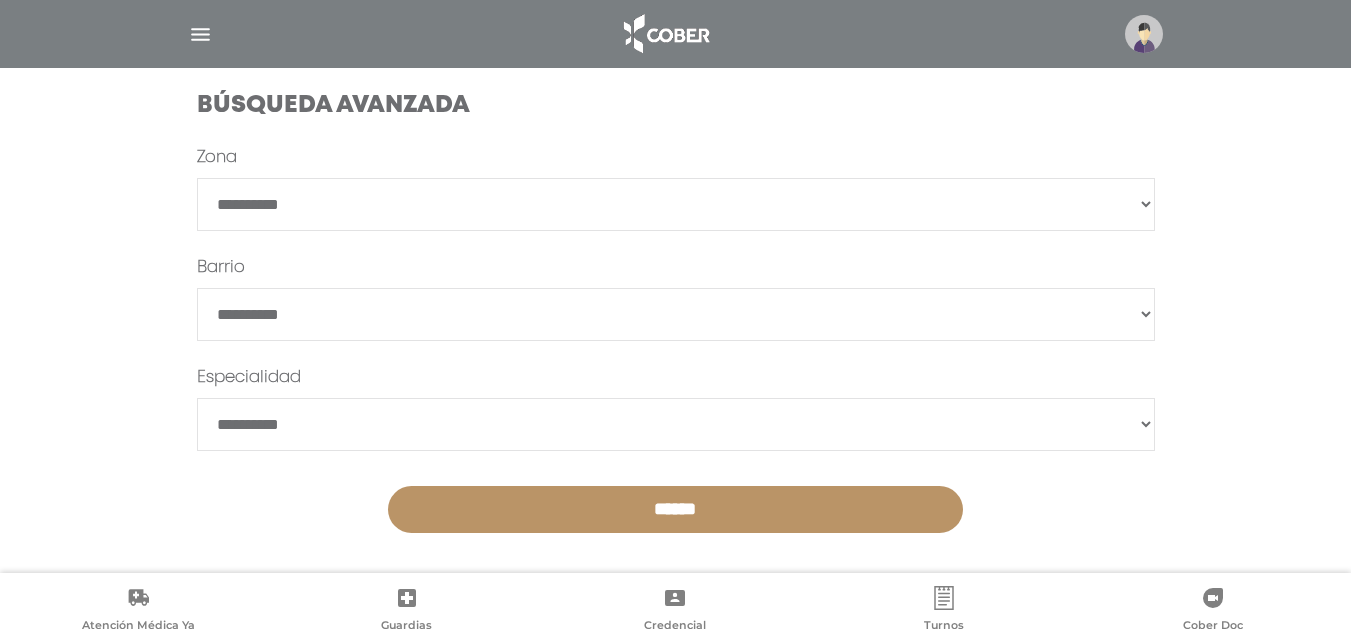 click on "**********" at bounding box center (676, 204) 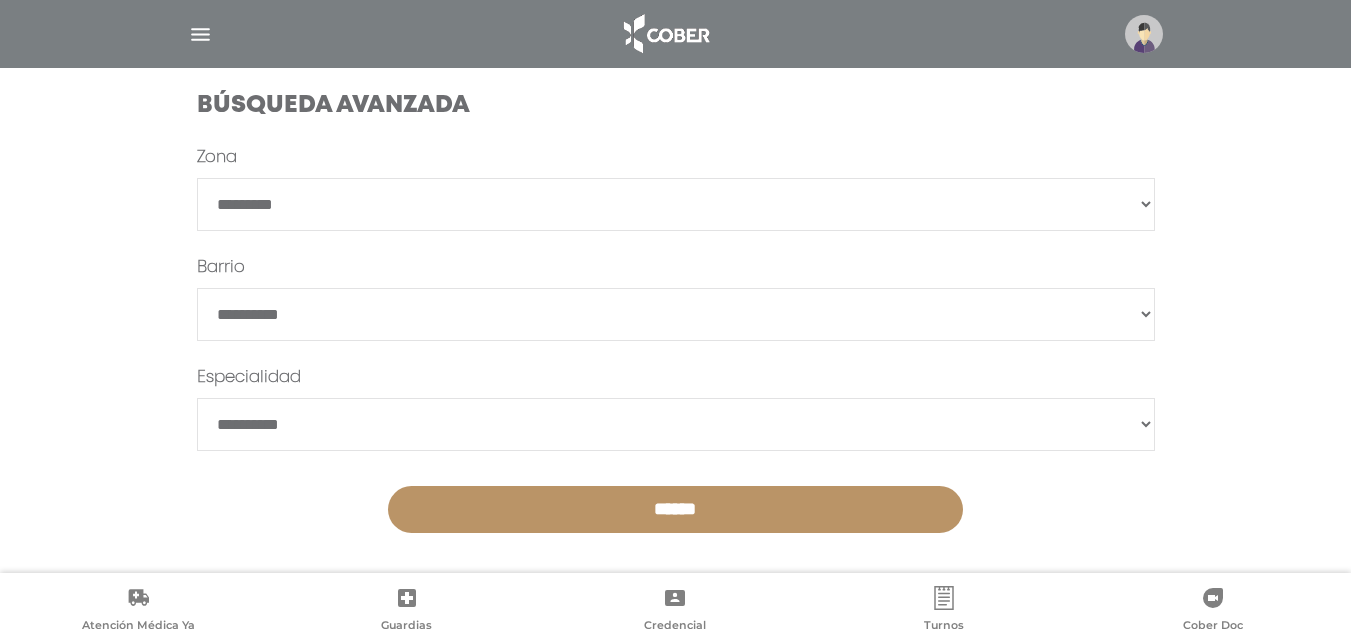 click on "**********" at bounding box center [676, 204] 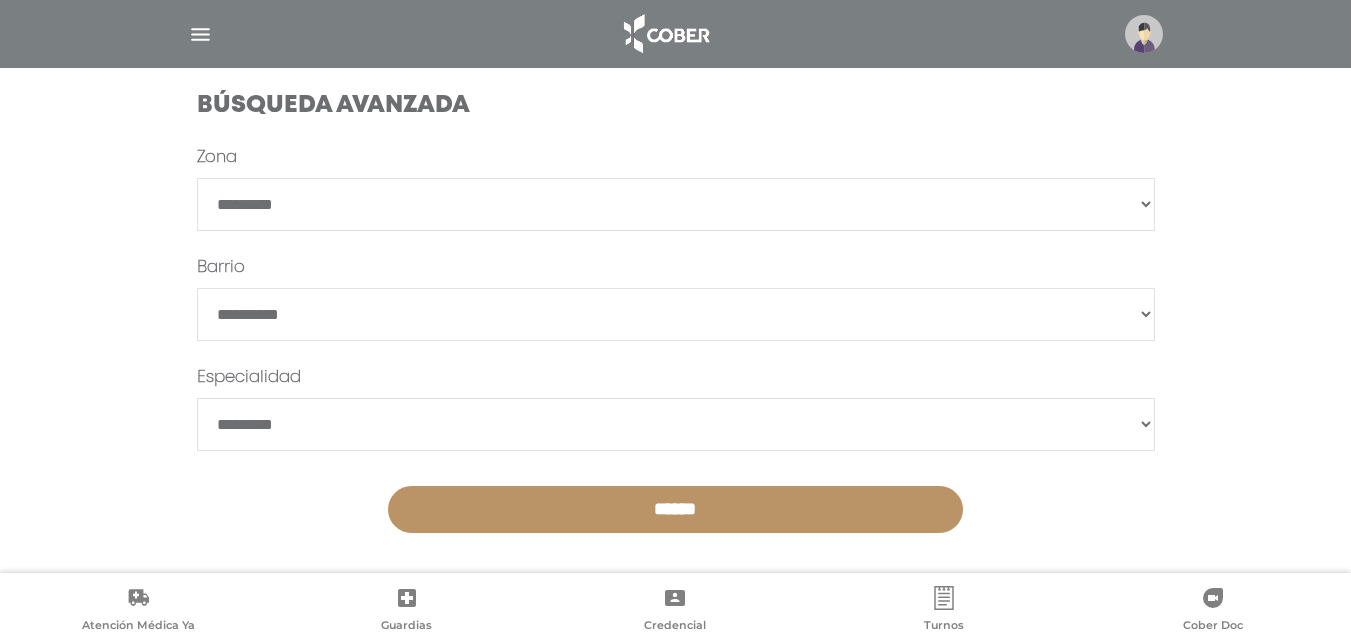 click on "**********" at bounding box center [676, 424] 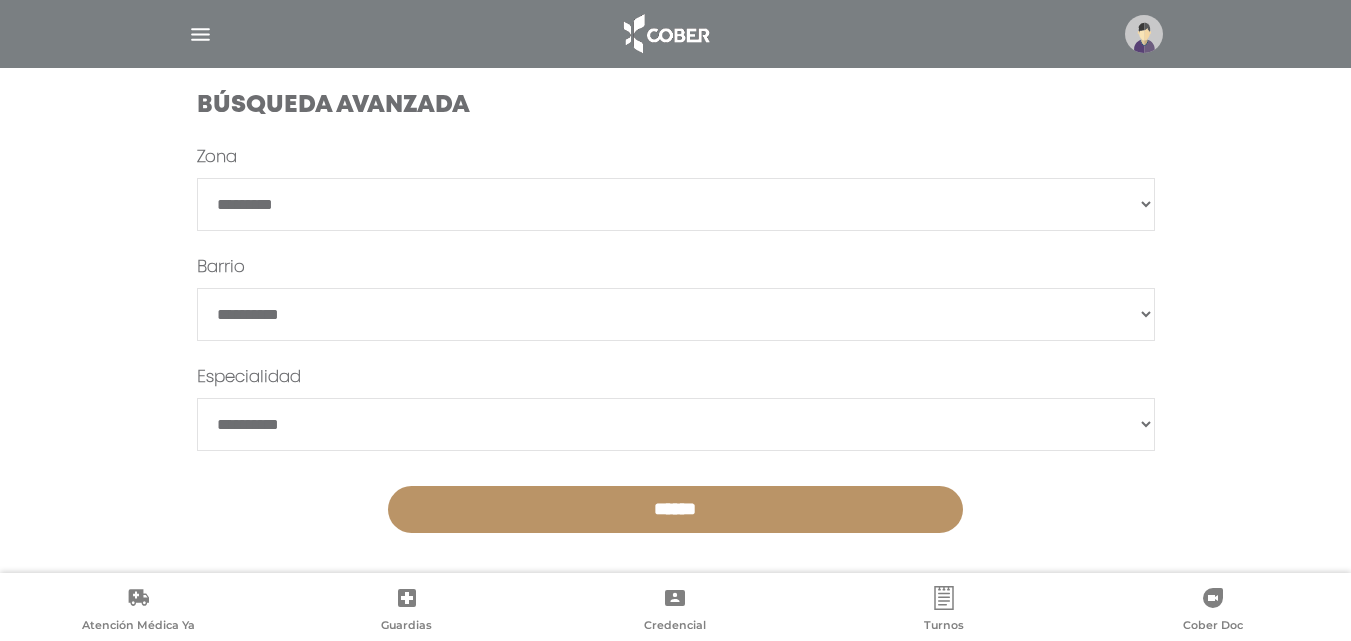 click on "**********" at bounding box center (676, 424) 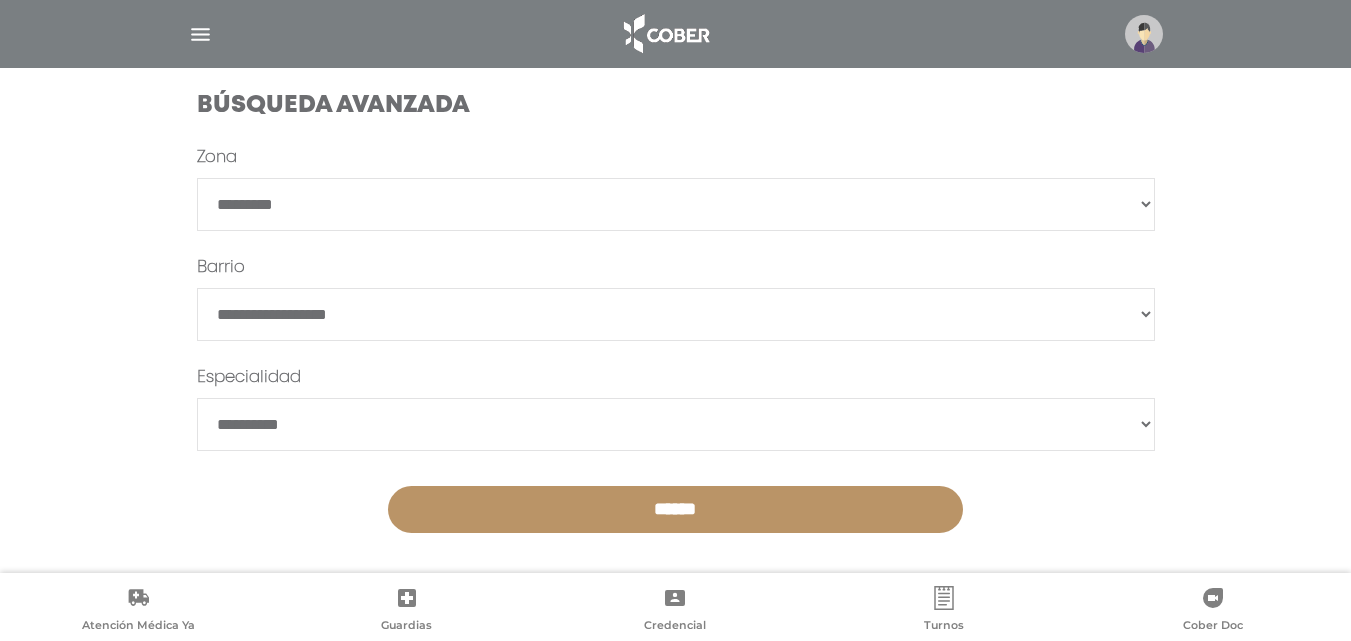 click on "******" at bounding box center [675, 509] 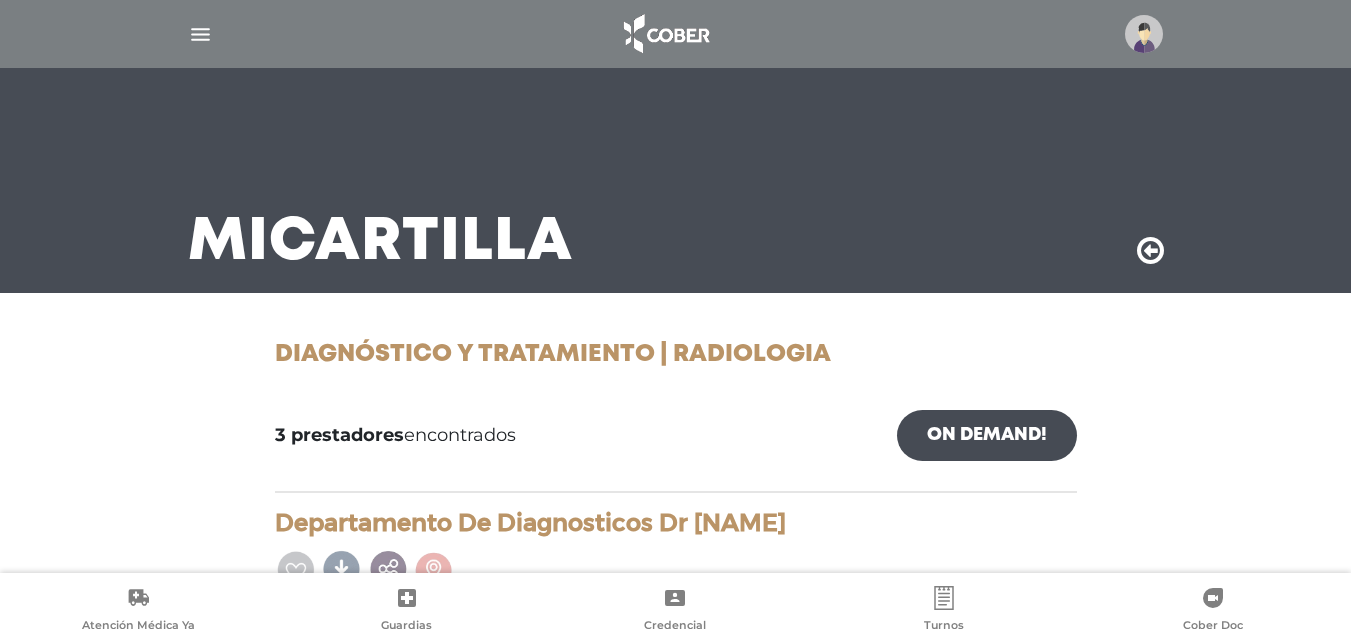 scroll, scrollTop: 0, scrollLeft: 0, axis: both 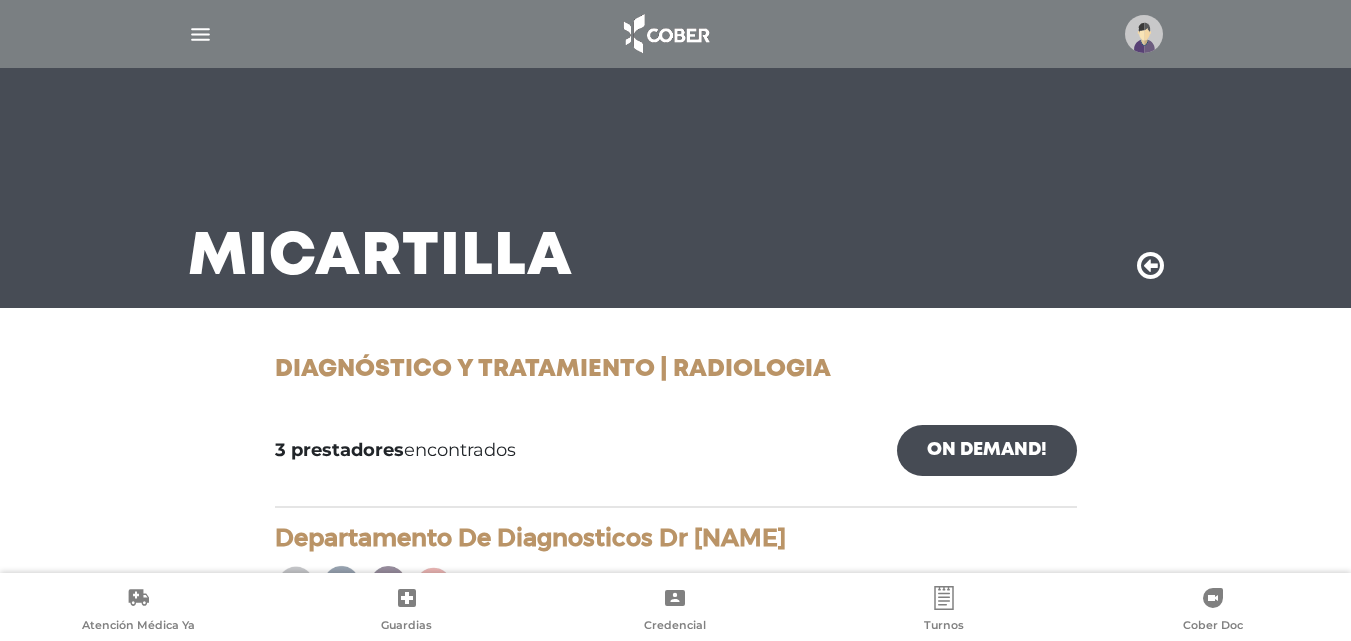 click at bounding box center (1150, 266) 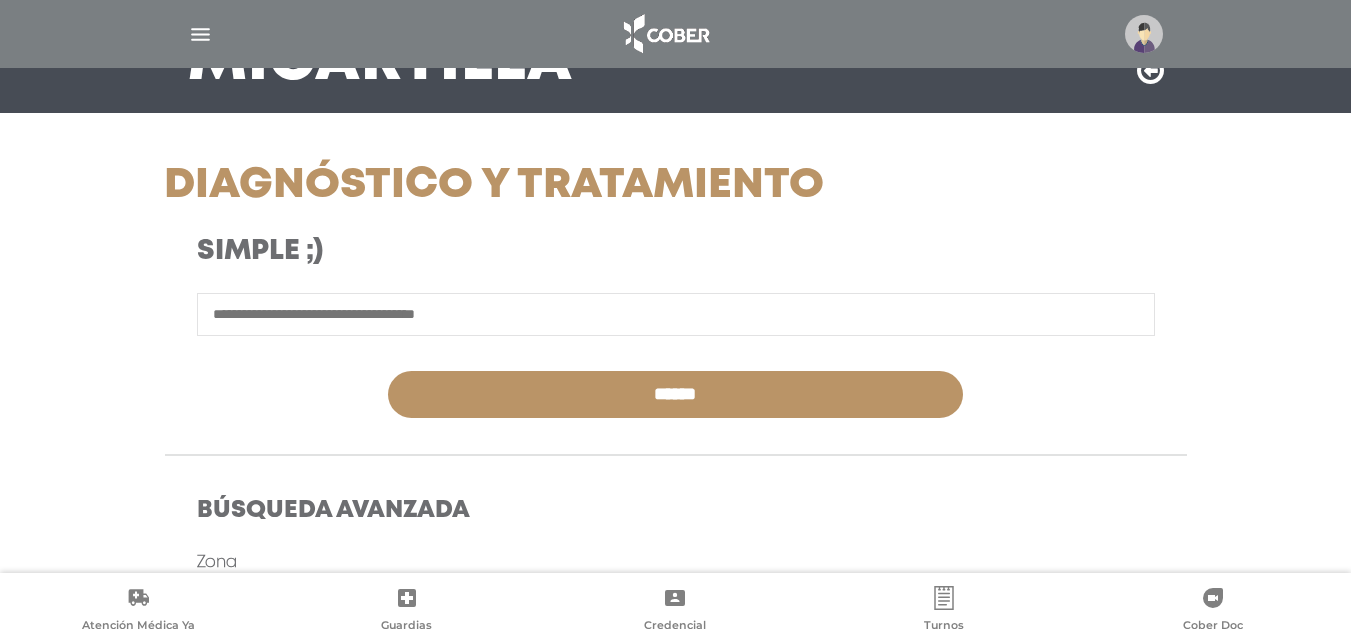 scroll, scrollTop: 300, scrollLeft: 0, axis: vertical 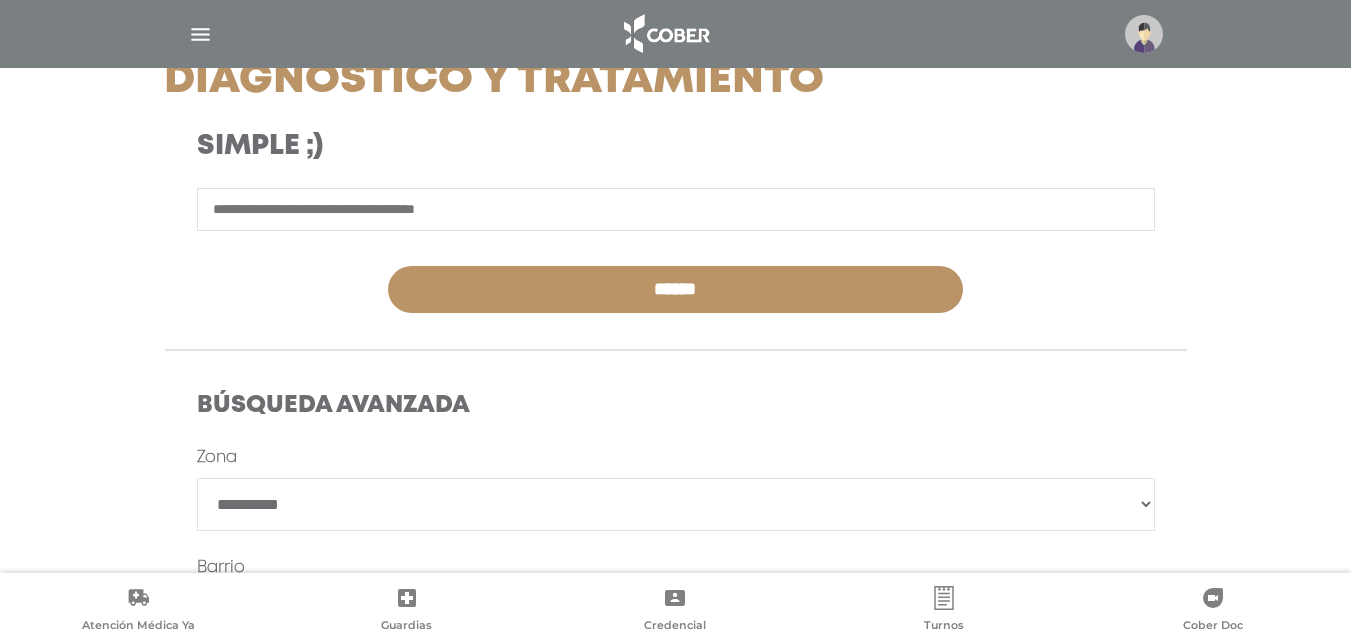 click at bounding box center [676, 209] 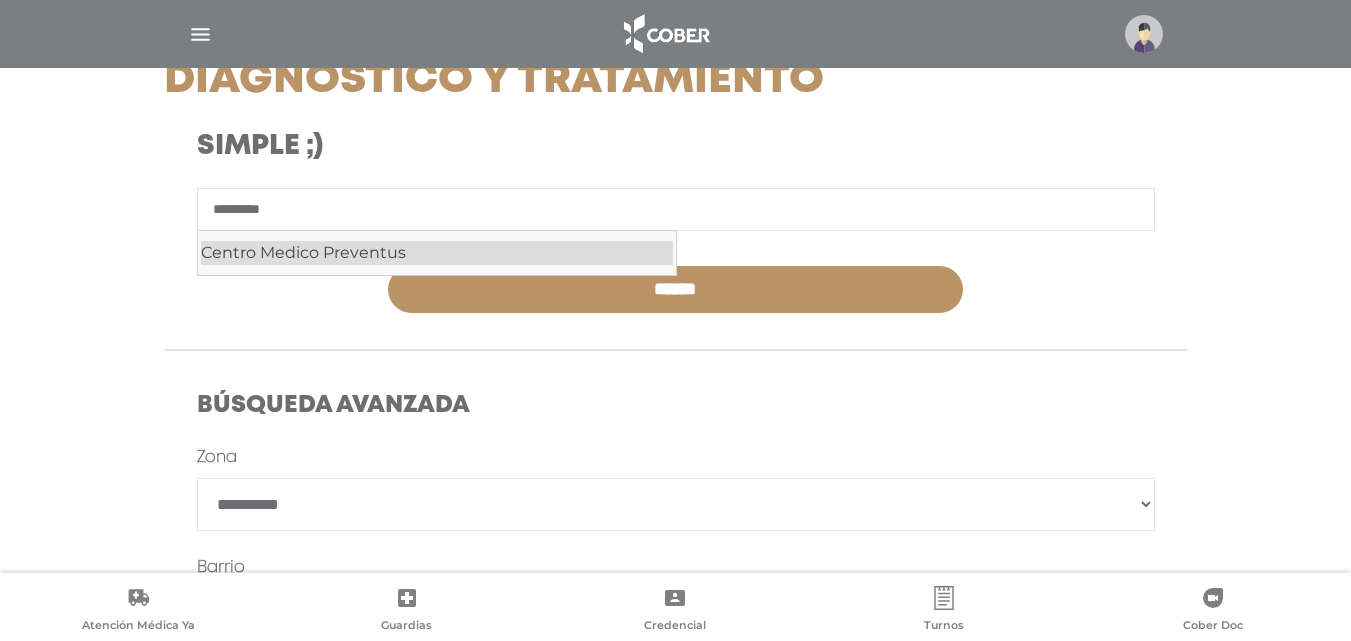 click on "Centro Medico Preventus" at bounding box center (437, 253) 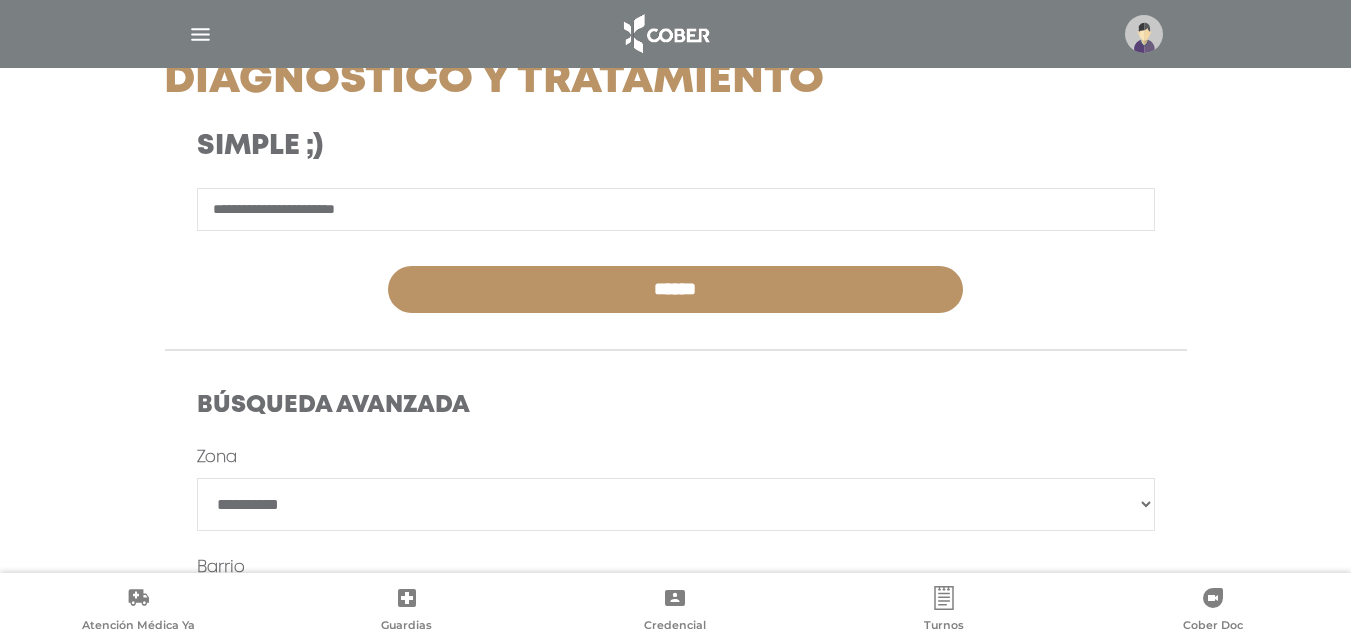 type on "**********" 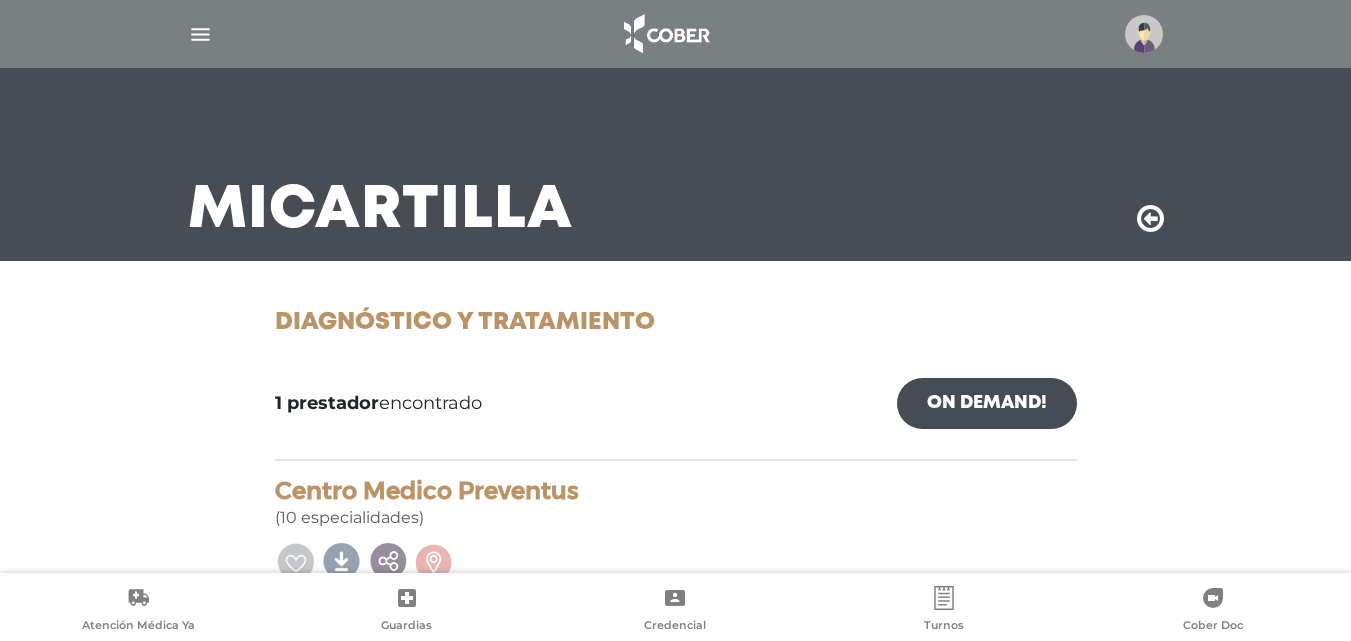 scroll, scrollTop: 0, scrollLeft: 0, axis: both 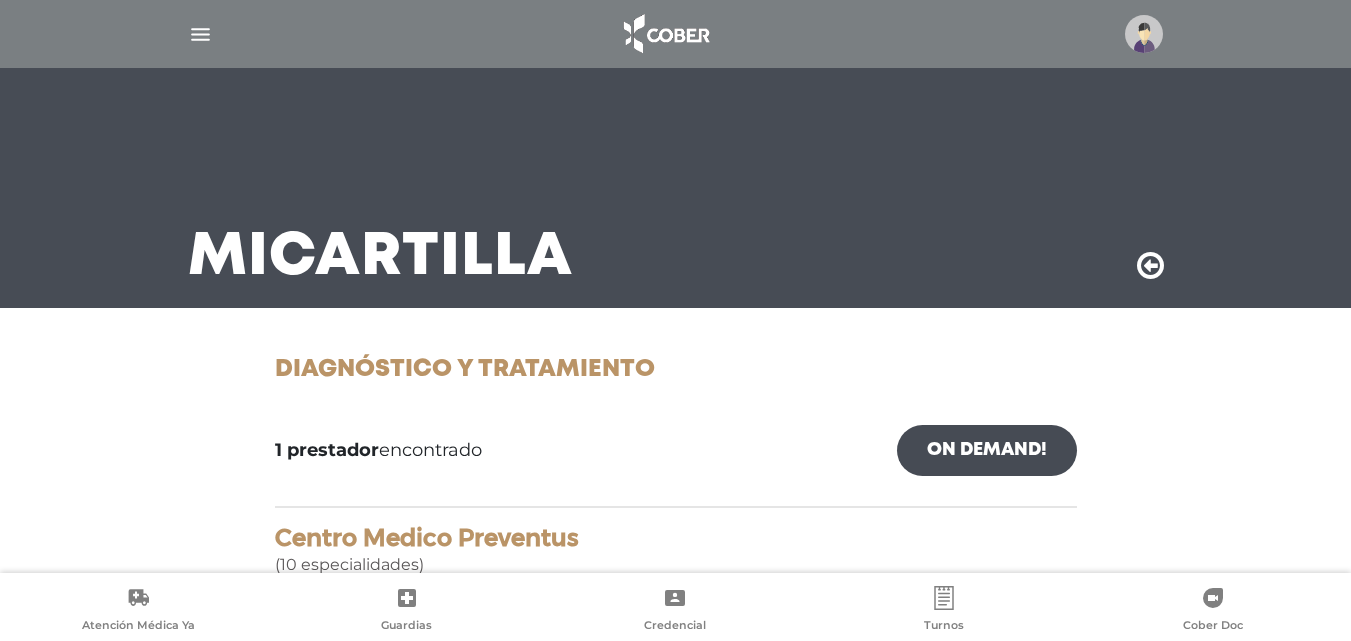 click at bounding box center (1150, 266) 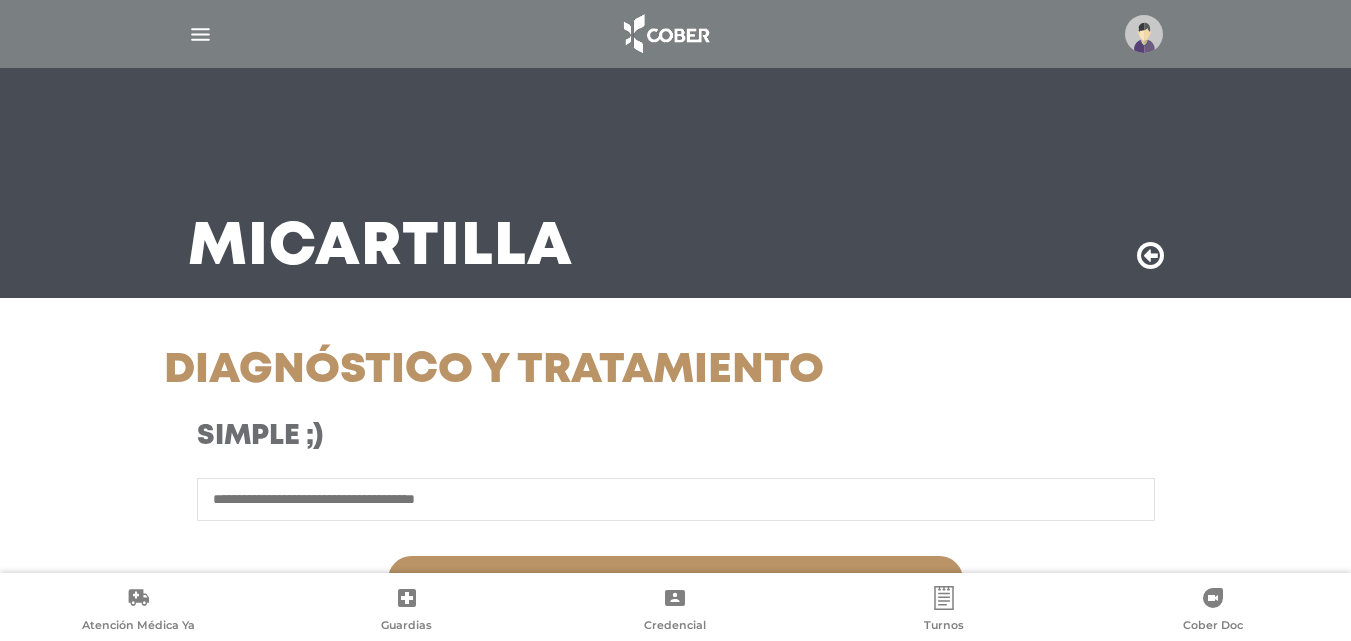 scroll, scrollTop: 0, scrollLeft: 0, axis: both 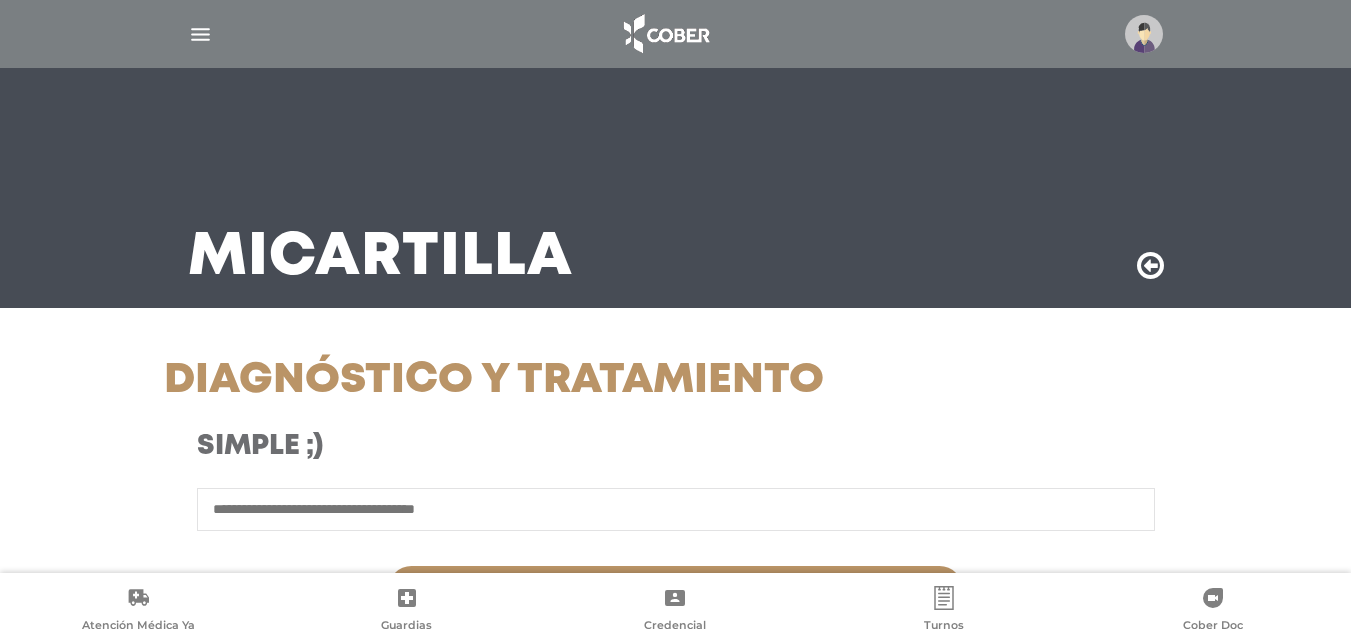 click on "Simple ;)" at bounding box center (500, 451) 